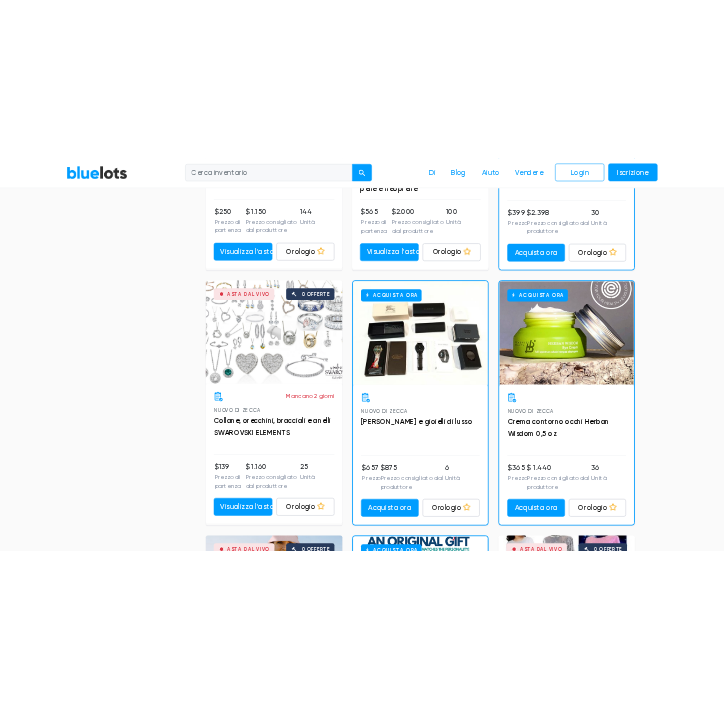 scroll, scrollTop: 1591, scrollLeft: 0, axis: vertical 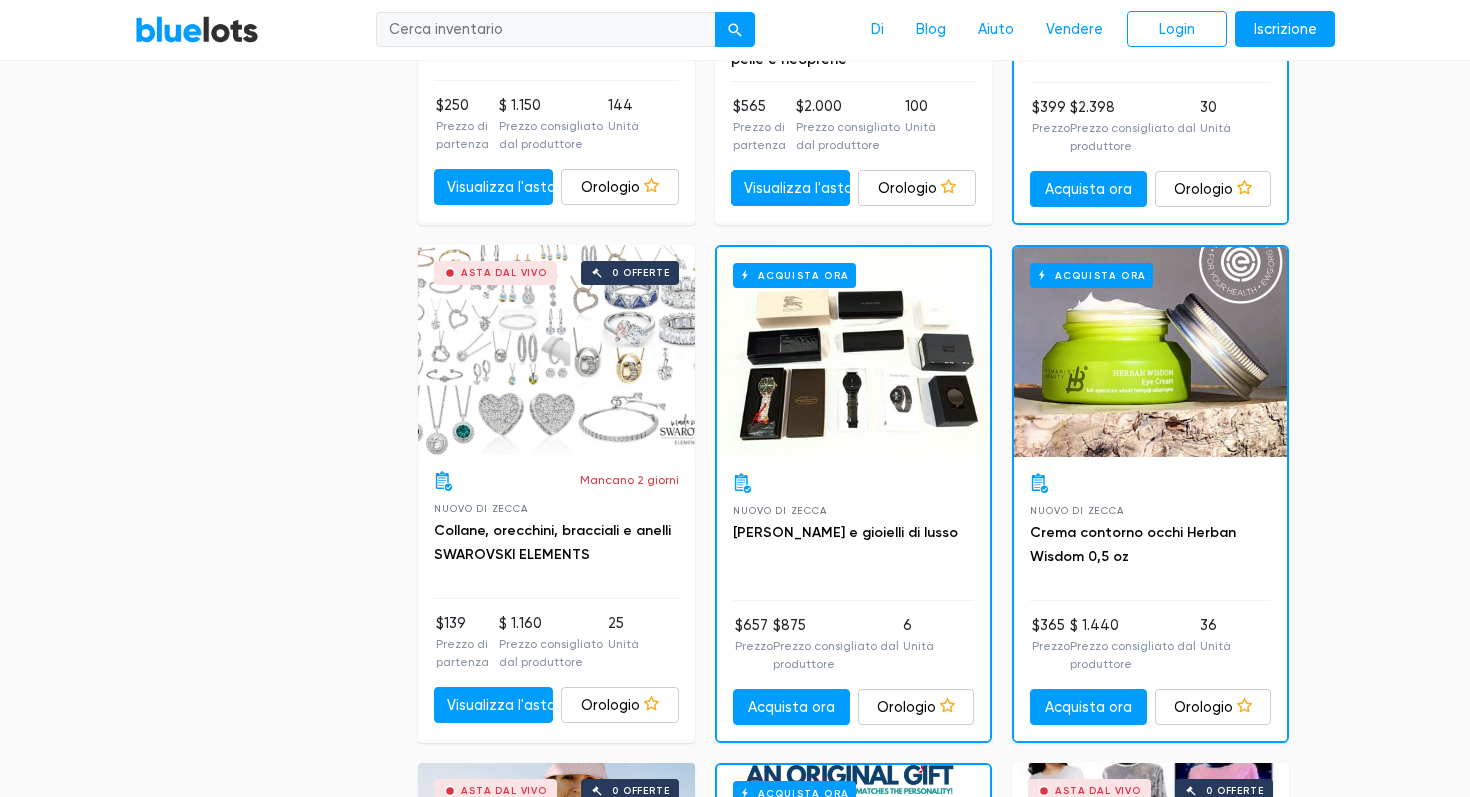 click on "Asta dal vivo
0 offerte" at bounding box center (556, 350) 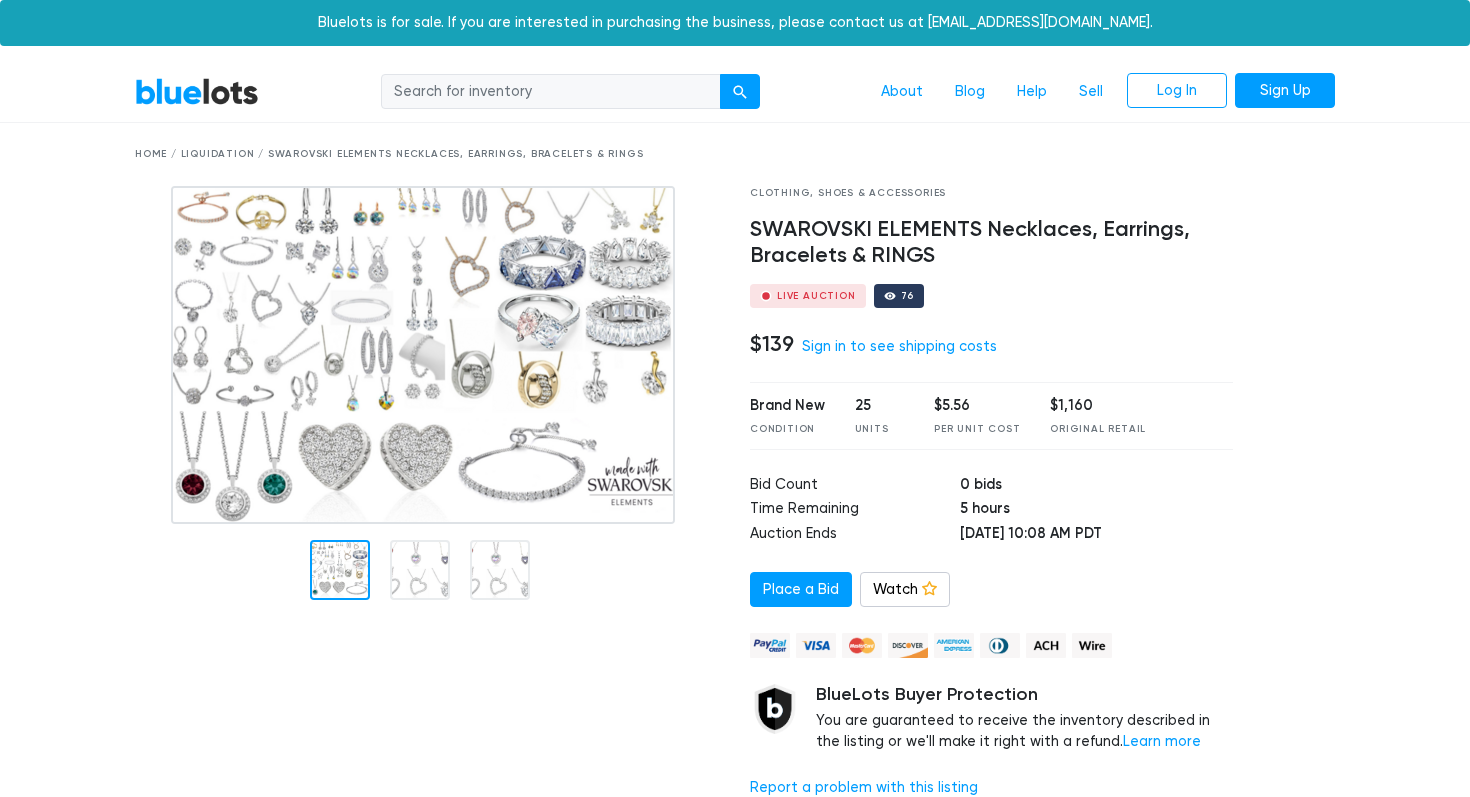 scroll, scrollTop: 0, scrollLeft: 0, axis: both 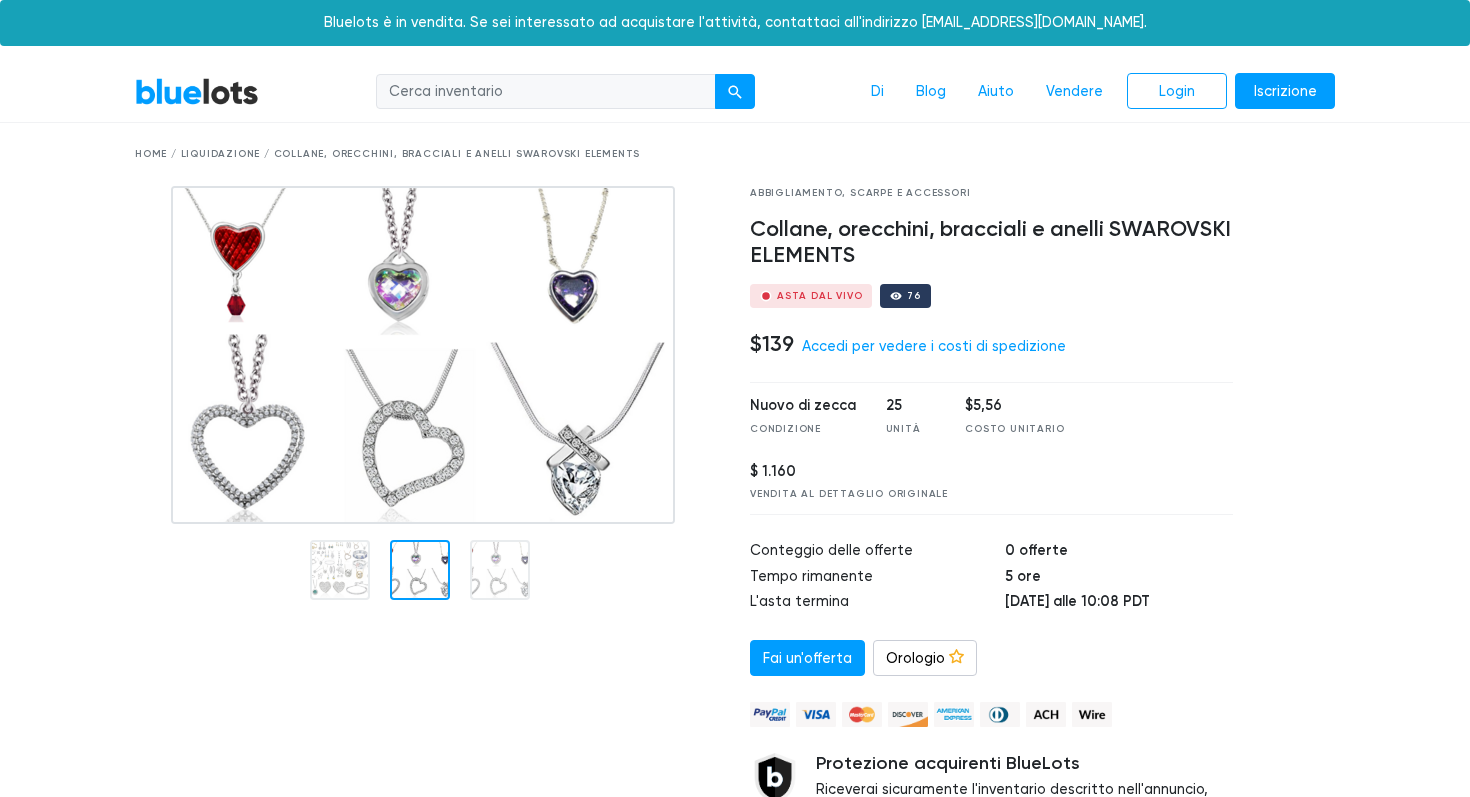 click at bounding box center (420, 570) 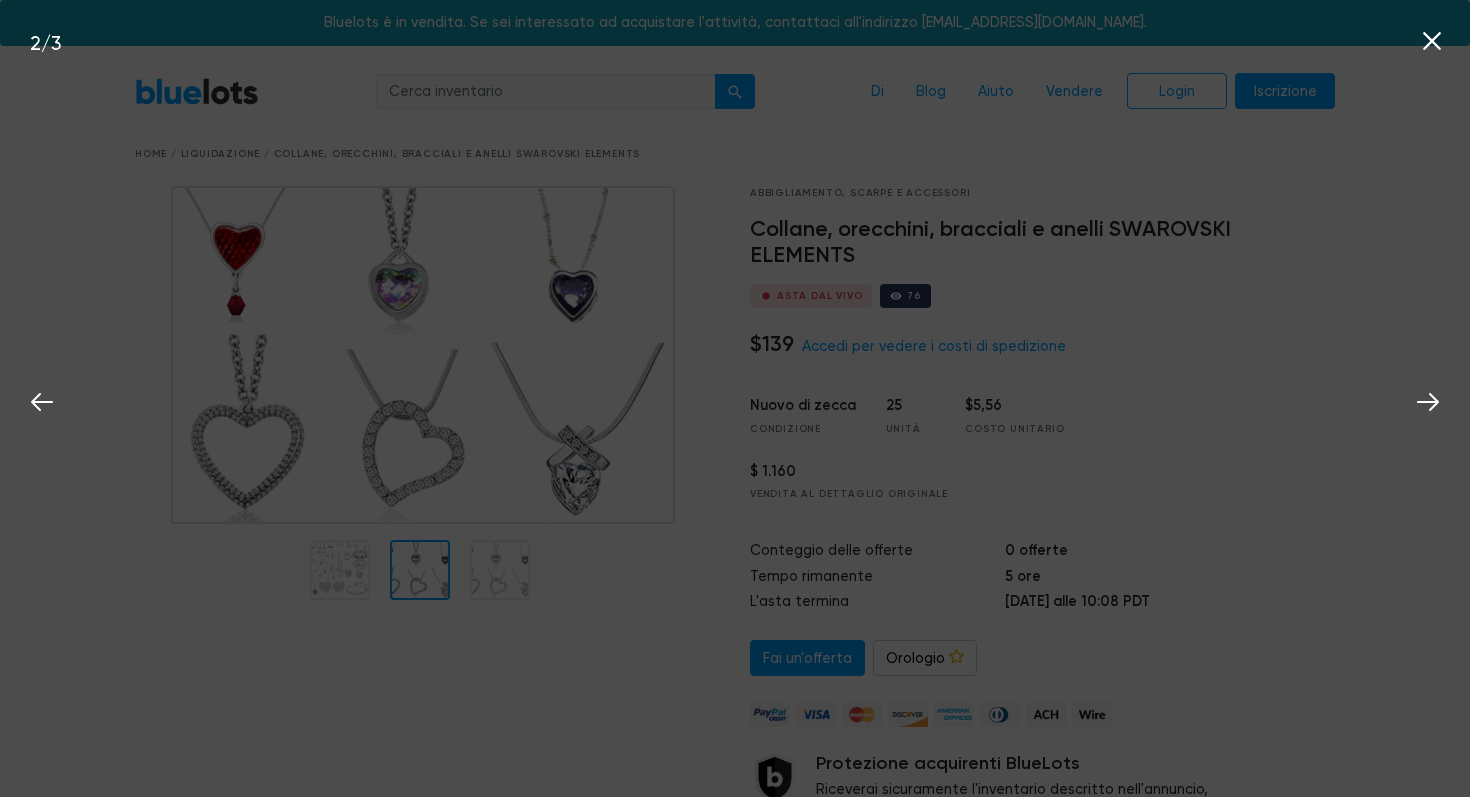 click 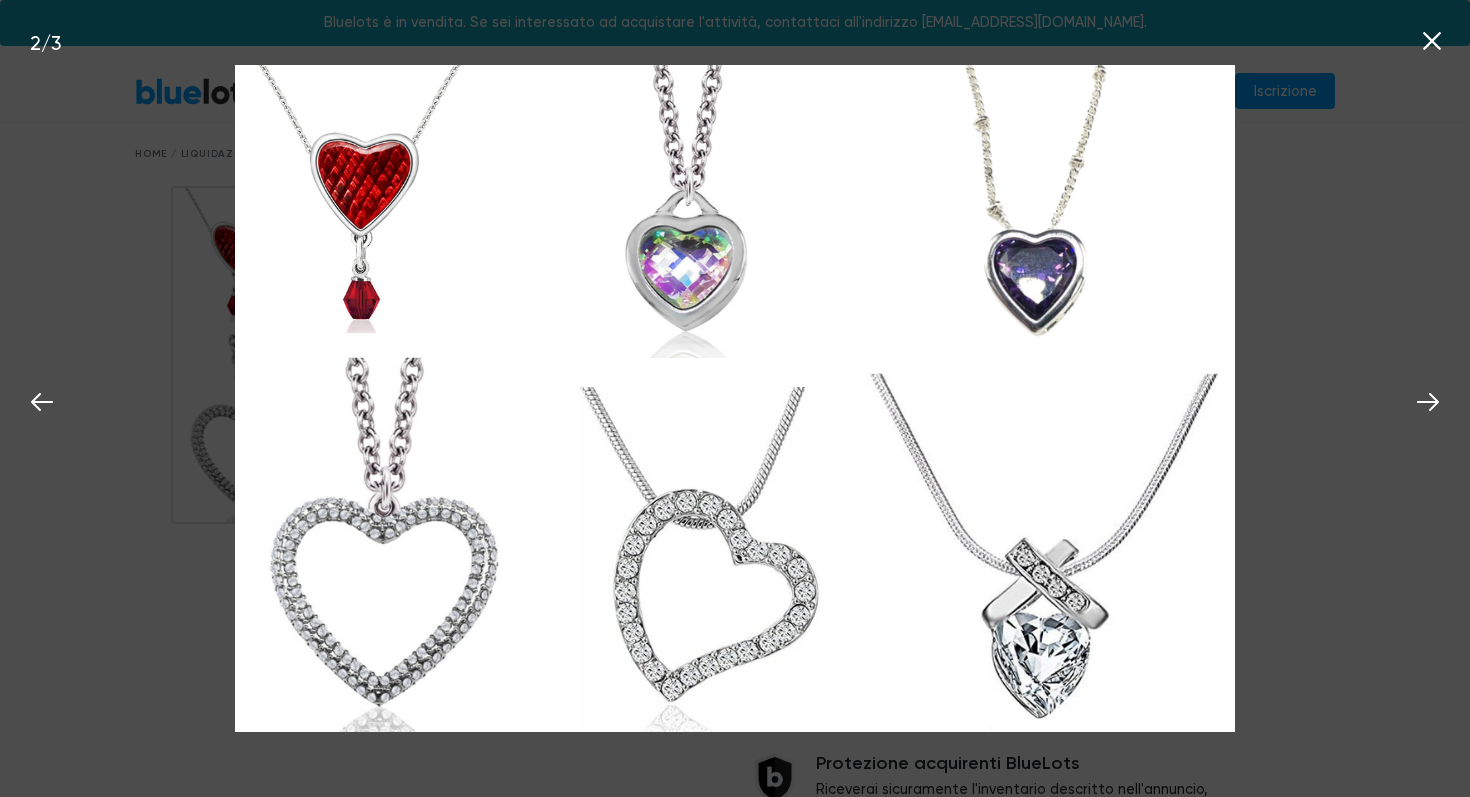 click 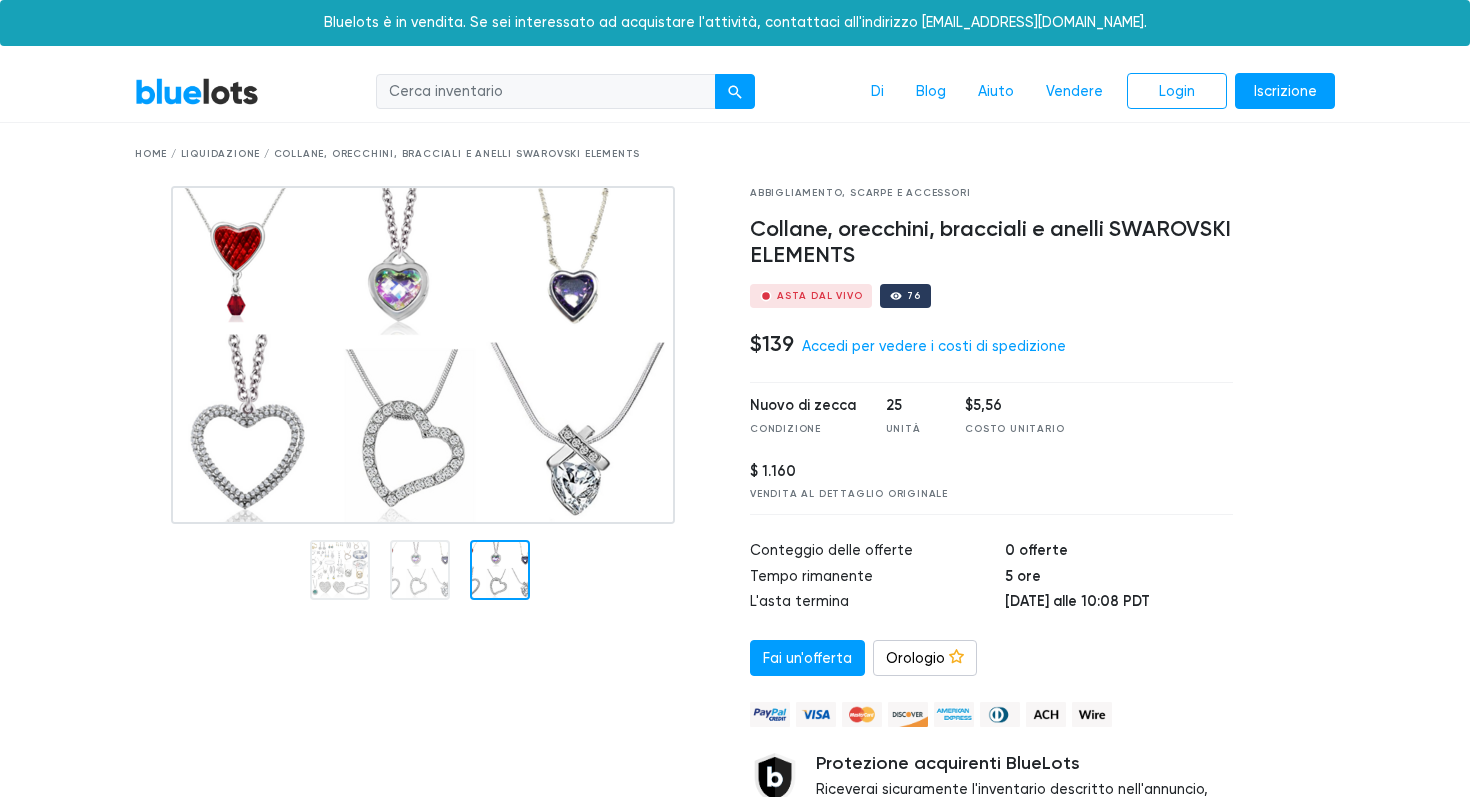 click at bounding box center (500, 570) 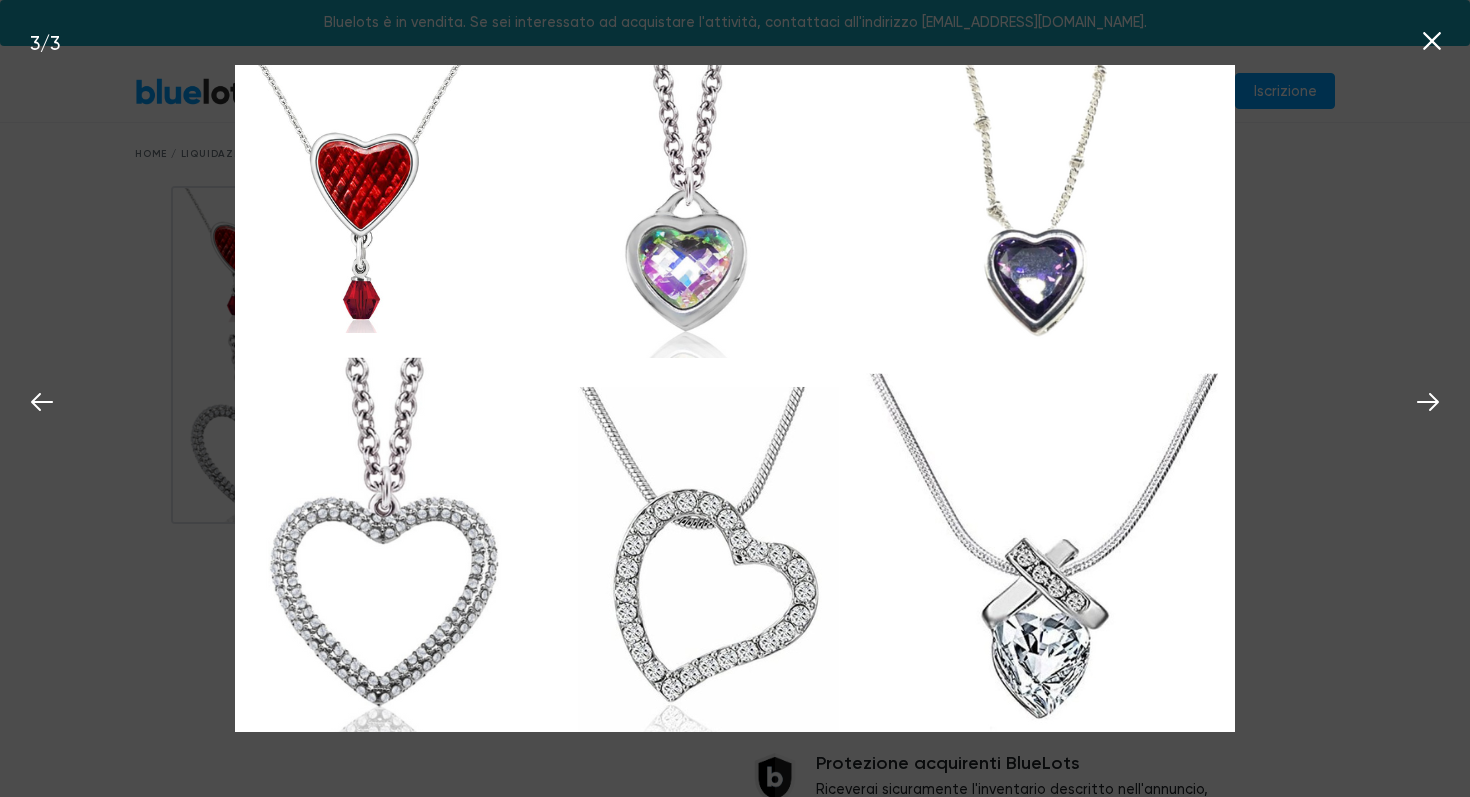 click 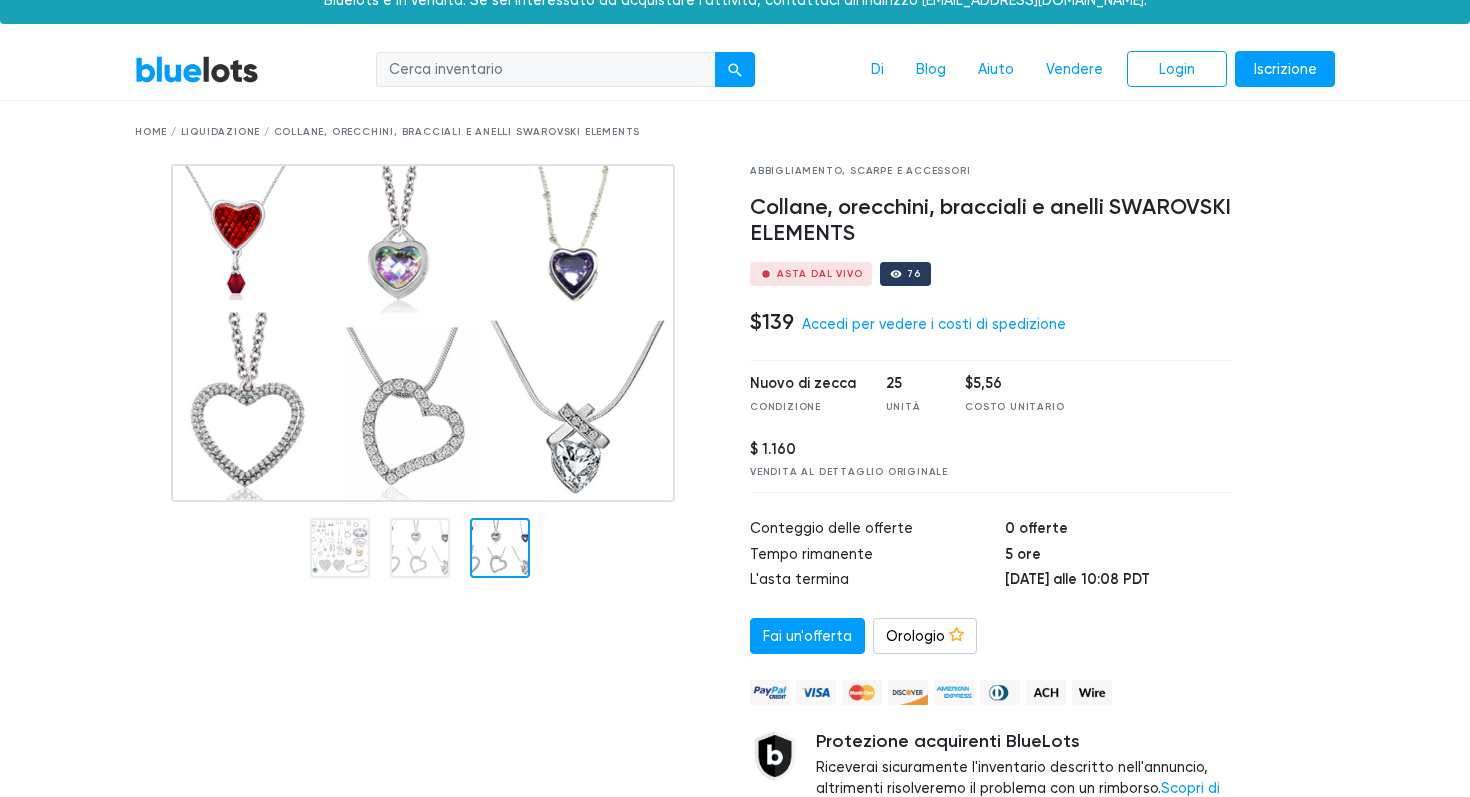 scroll, scrollTop: 18, scrollLeft: 0, axis: vertical 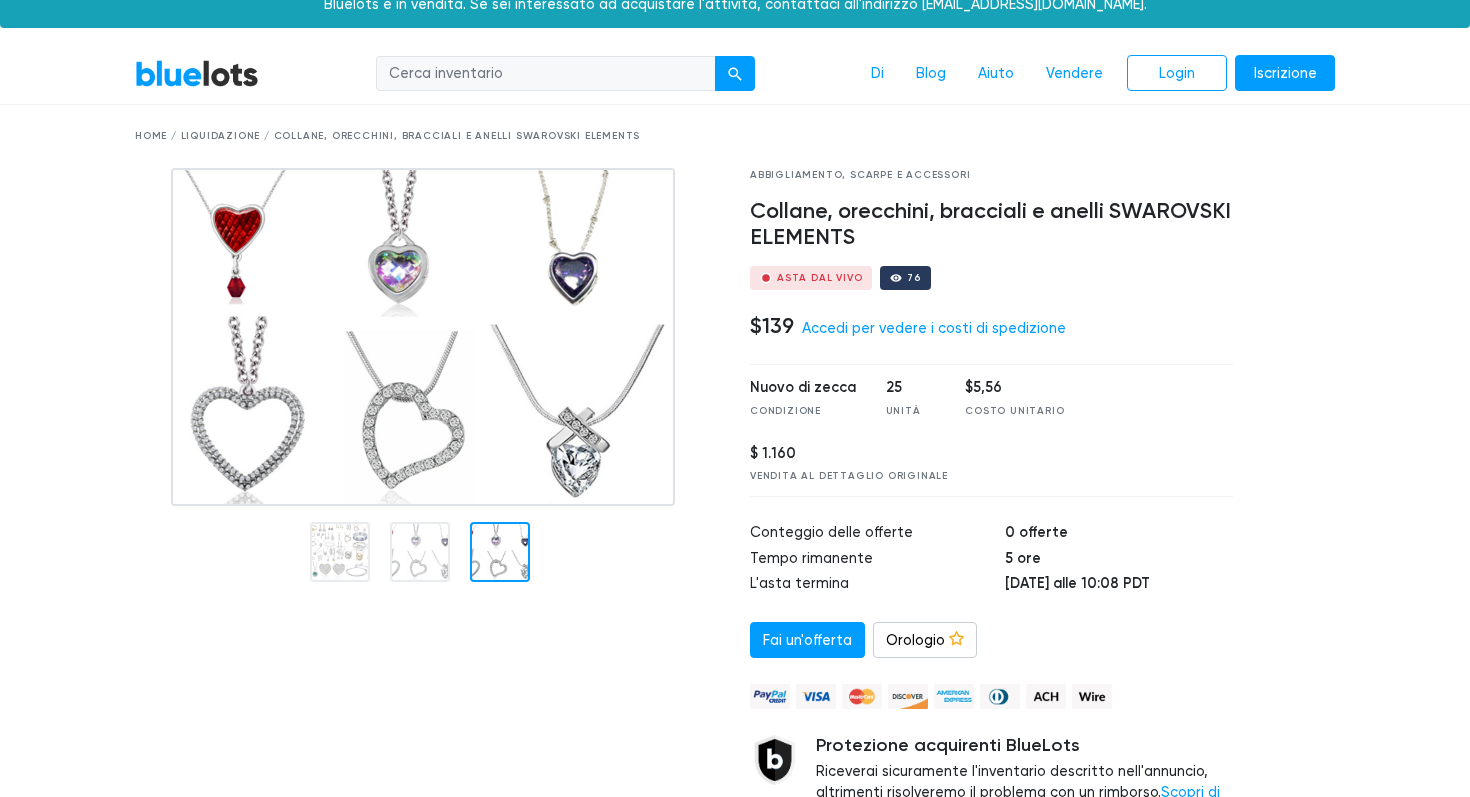 drag, startPoint x: 879, startPoint y: 384, endPoint x: 944, endPoint y: 424, distance: 76.321686 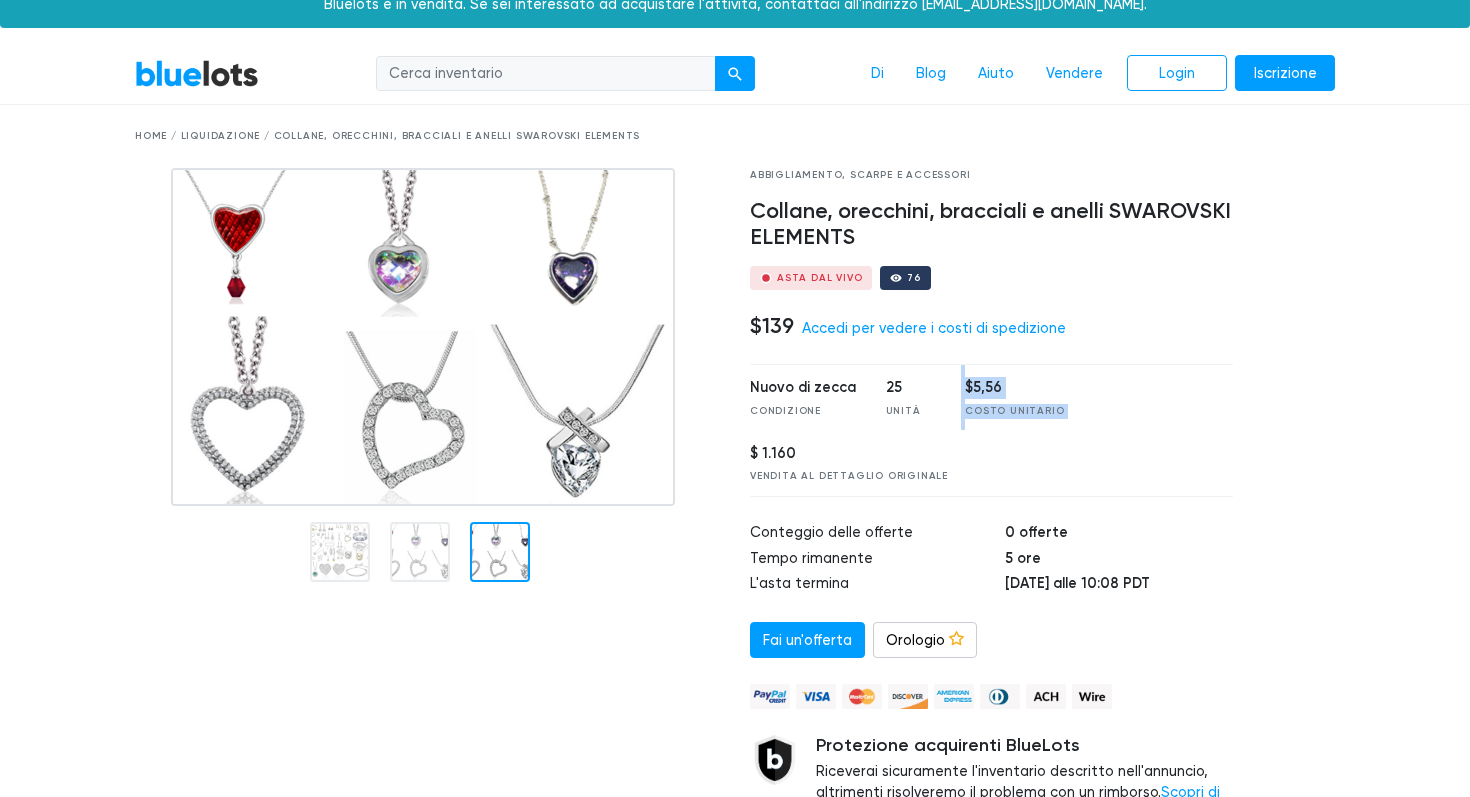 drag, startPoint x: 949, startPoint y: 384, endPoint x: 1064, endPoint y: 387, distance: 115.03912 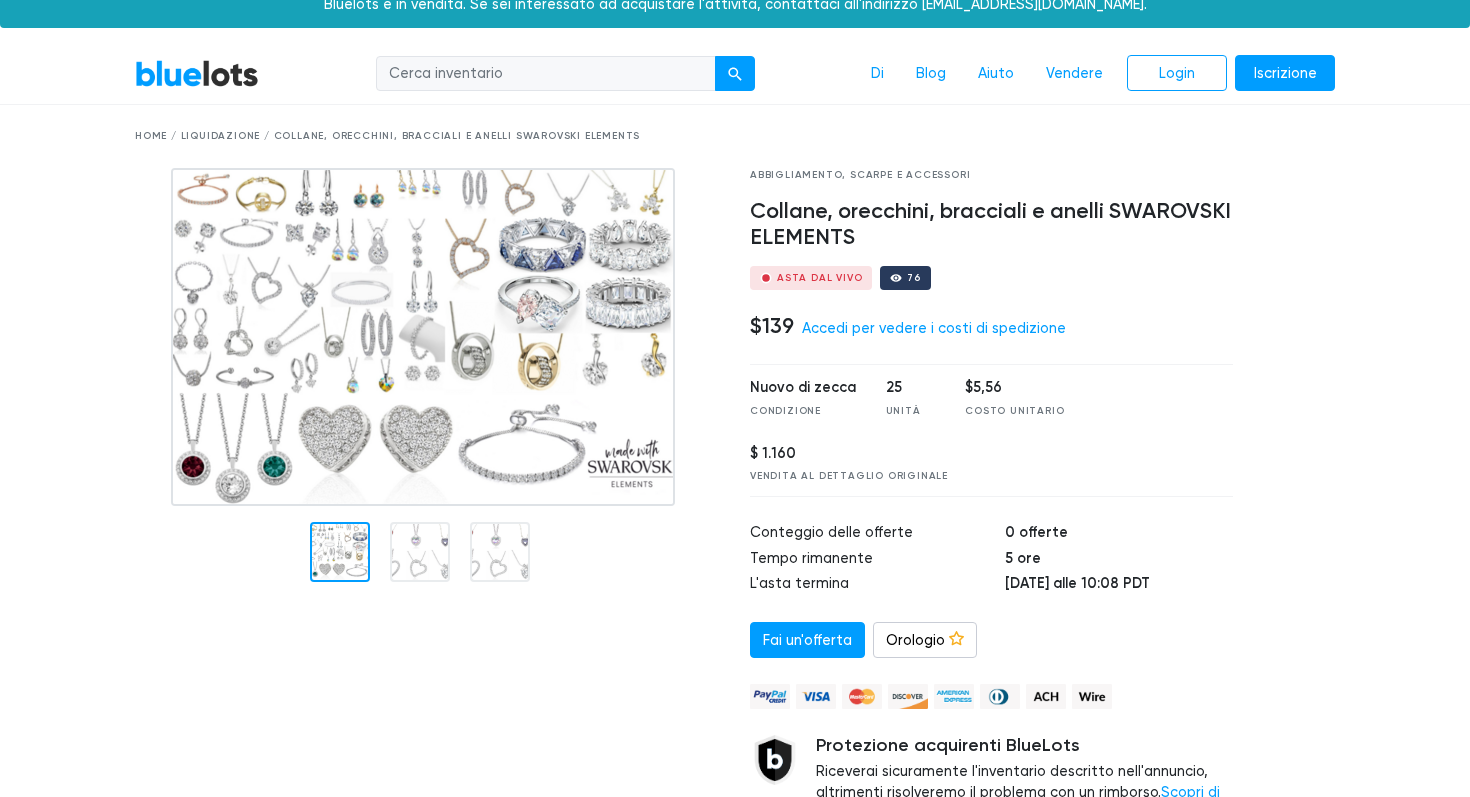 click at bounding box center (340, 552) 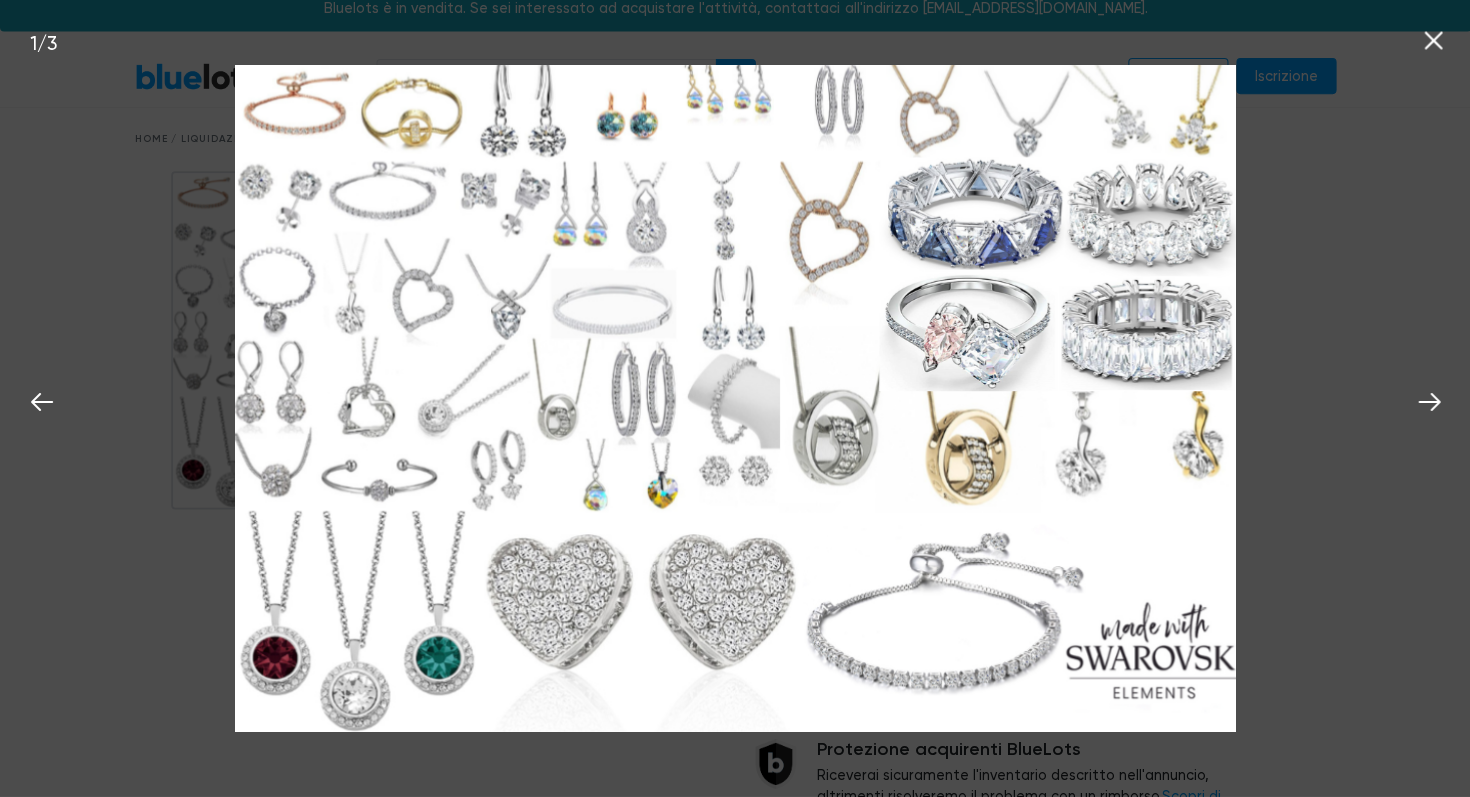 scroll, scrollTop: 14, scrollLeft: 0, axis: vertical 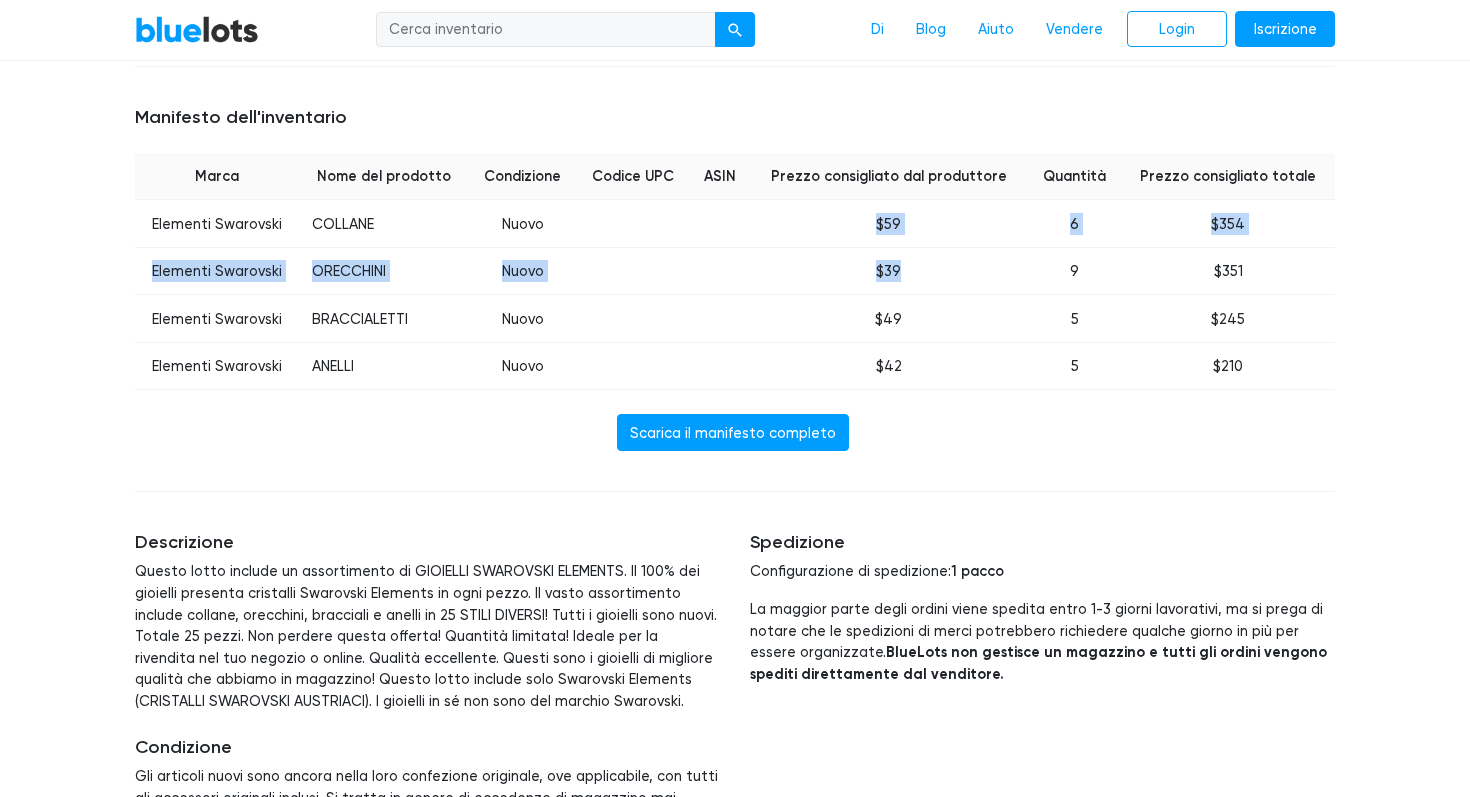 drag, startPoint x: 871, startPoint y: 224, endPoint x: 960, endPoint y: 293, distance: 112.61439 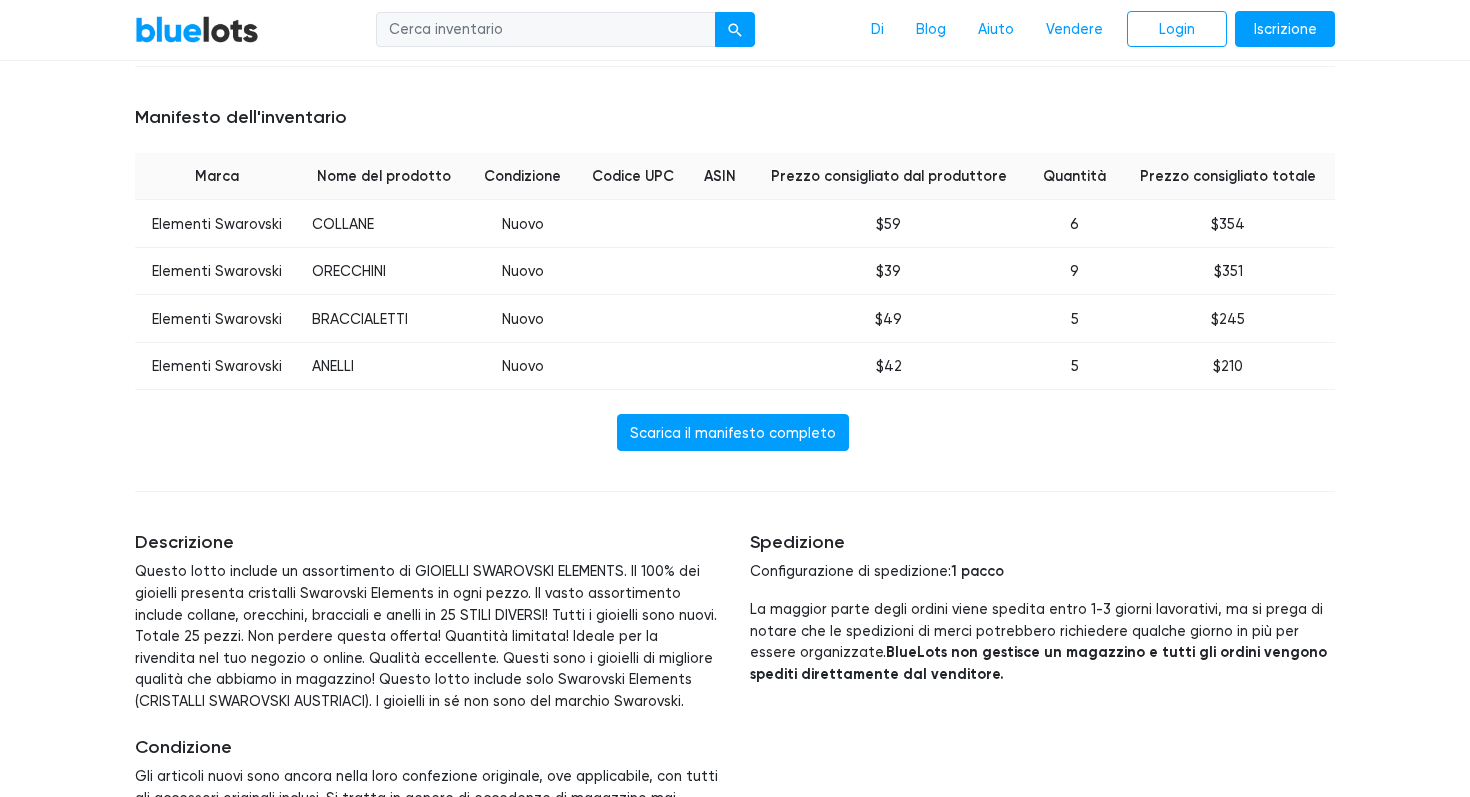 click on "Manifesto dell'inventario
Marca
Nome del prodotto
Condizione
Codice UPC
ASIN
Prezzo consigliato dal produttore
Quantità
Prezzo consigliato totale
Elementi Swarovski
COLLANE
Nuovo
$59
6
$354
Elementi Swarovski
ORECCHINI
Nuovo
$39
9
$351
Elementi Swarovski
BRACCIALETTI
Nuovo
$49
5
$245
Elementi Swarovski
ANELLI
Nuovo
$42
5
$210
Scarica il manifesto completo" at bounding box center [735, 279] 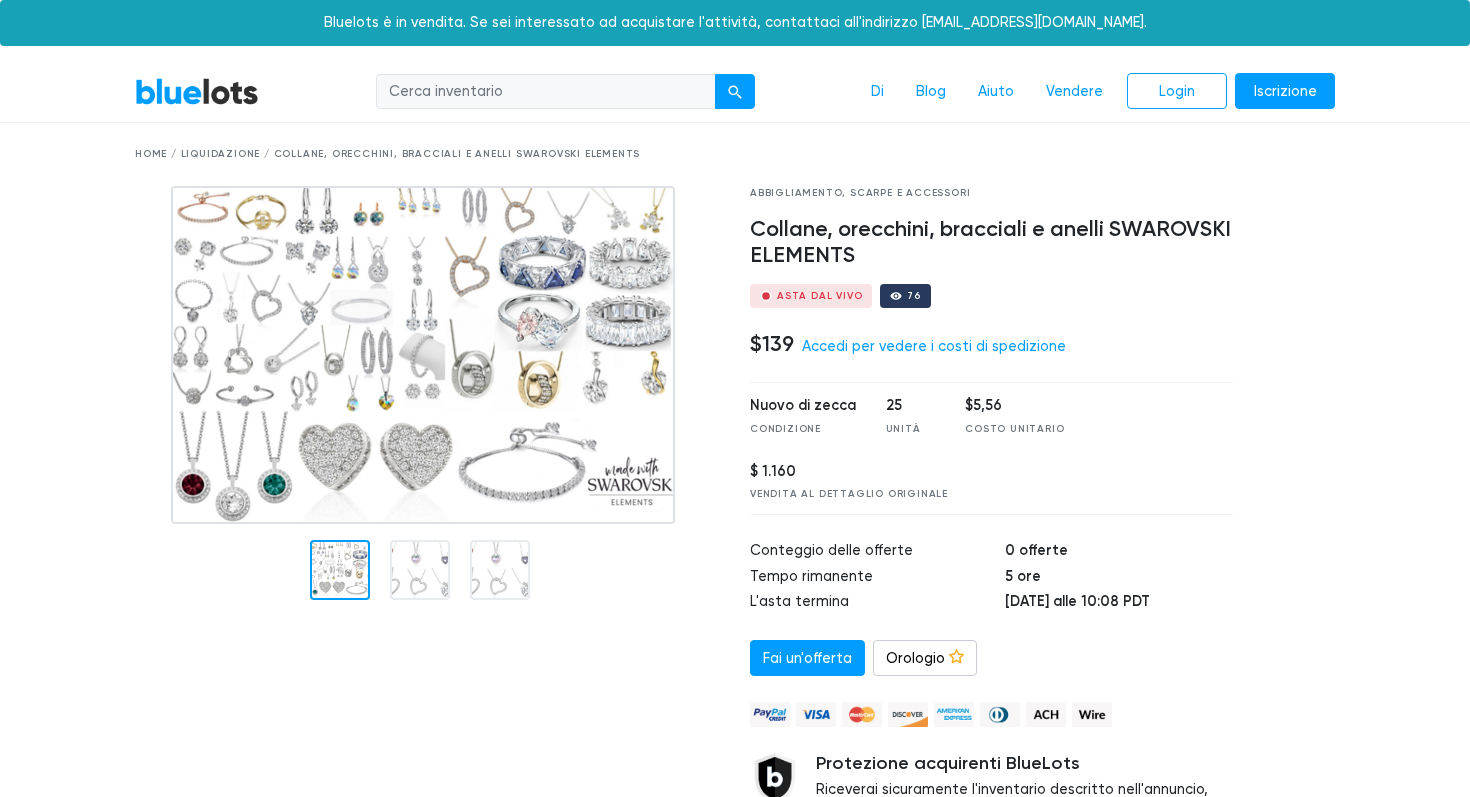 scroll, scrollTop: 0, scrollLeft: 0, axis: both 